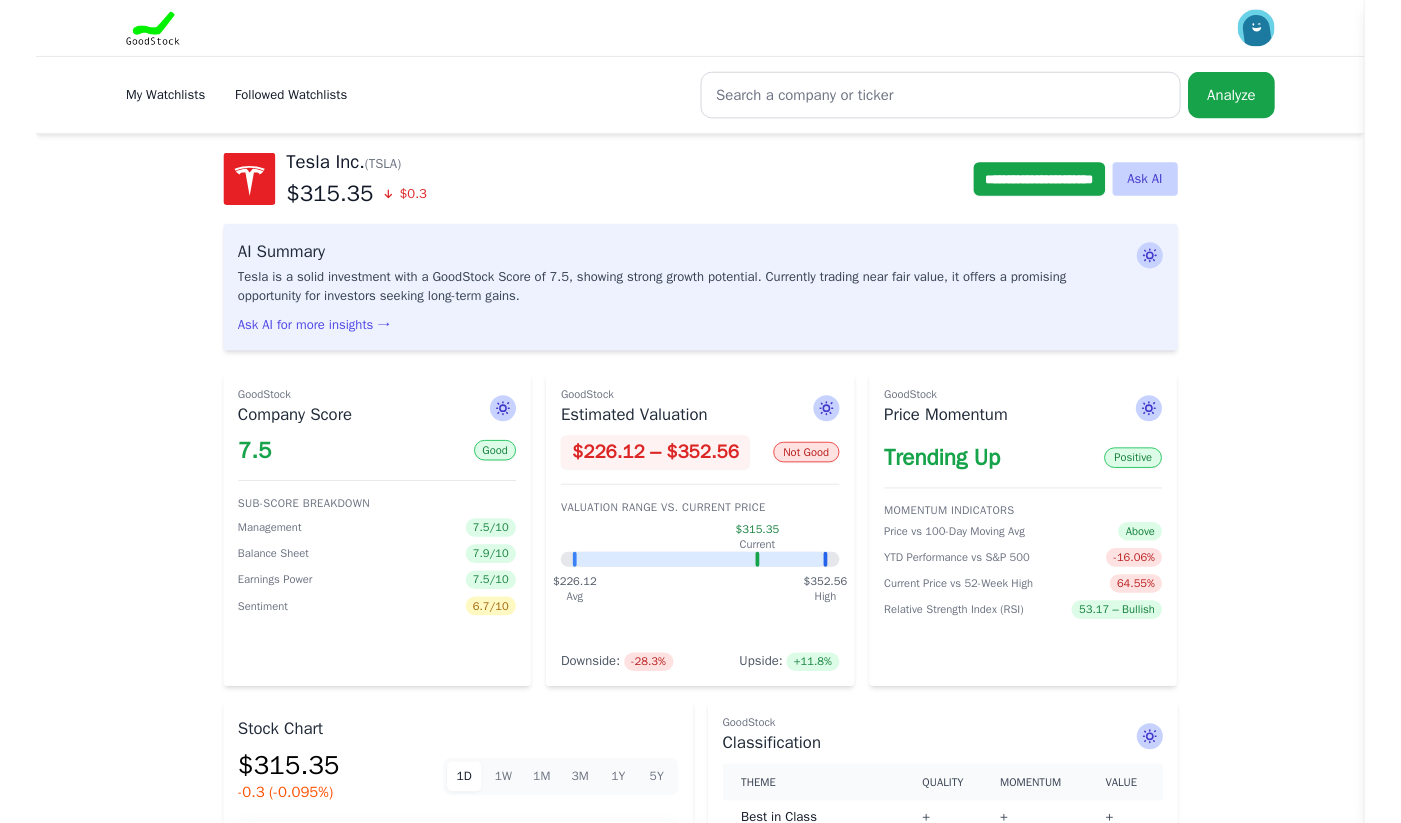 scroll, scrollTop: 0, scrollLeft: 0, axis: both 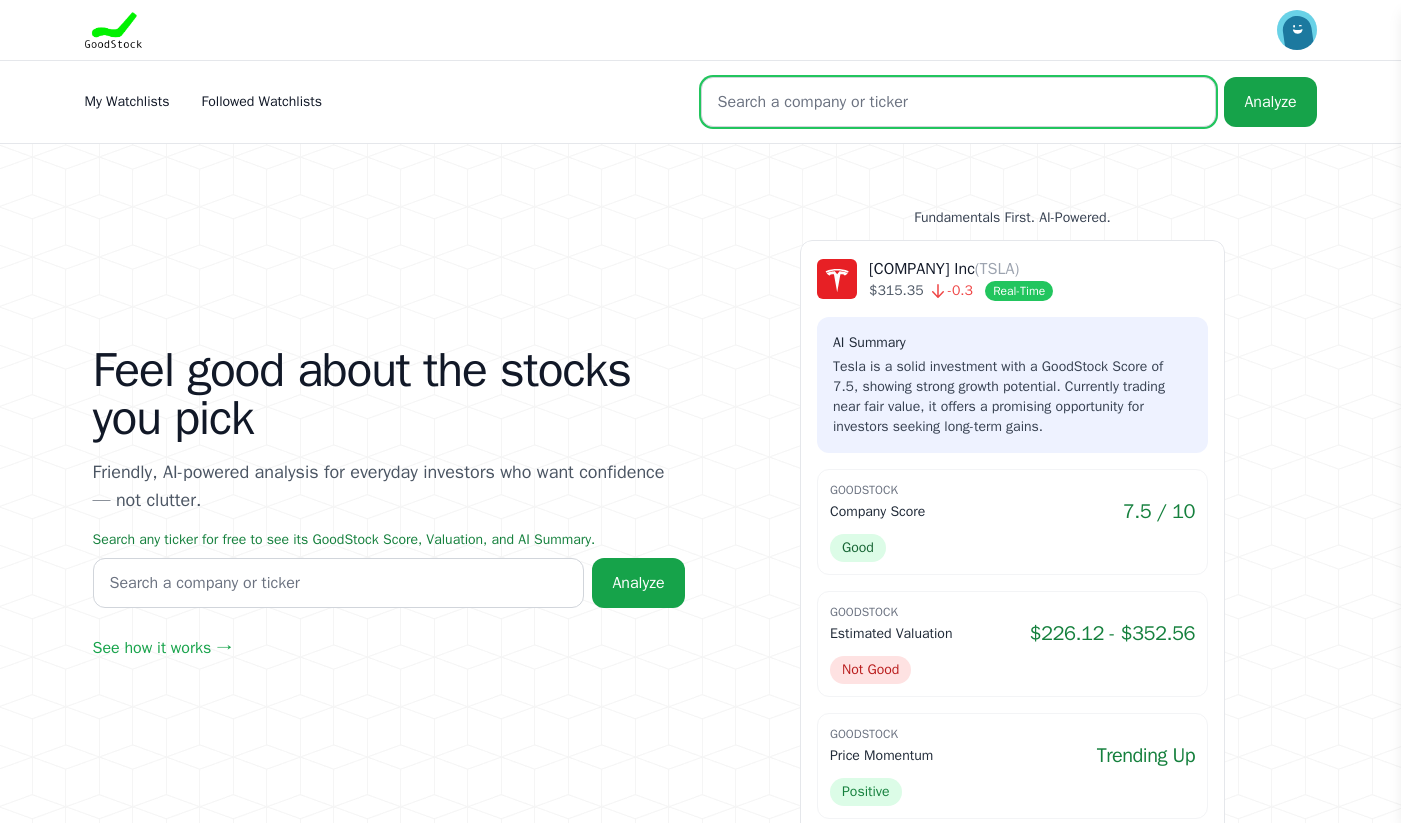 click at bounding box center (959, 102) 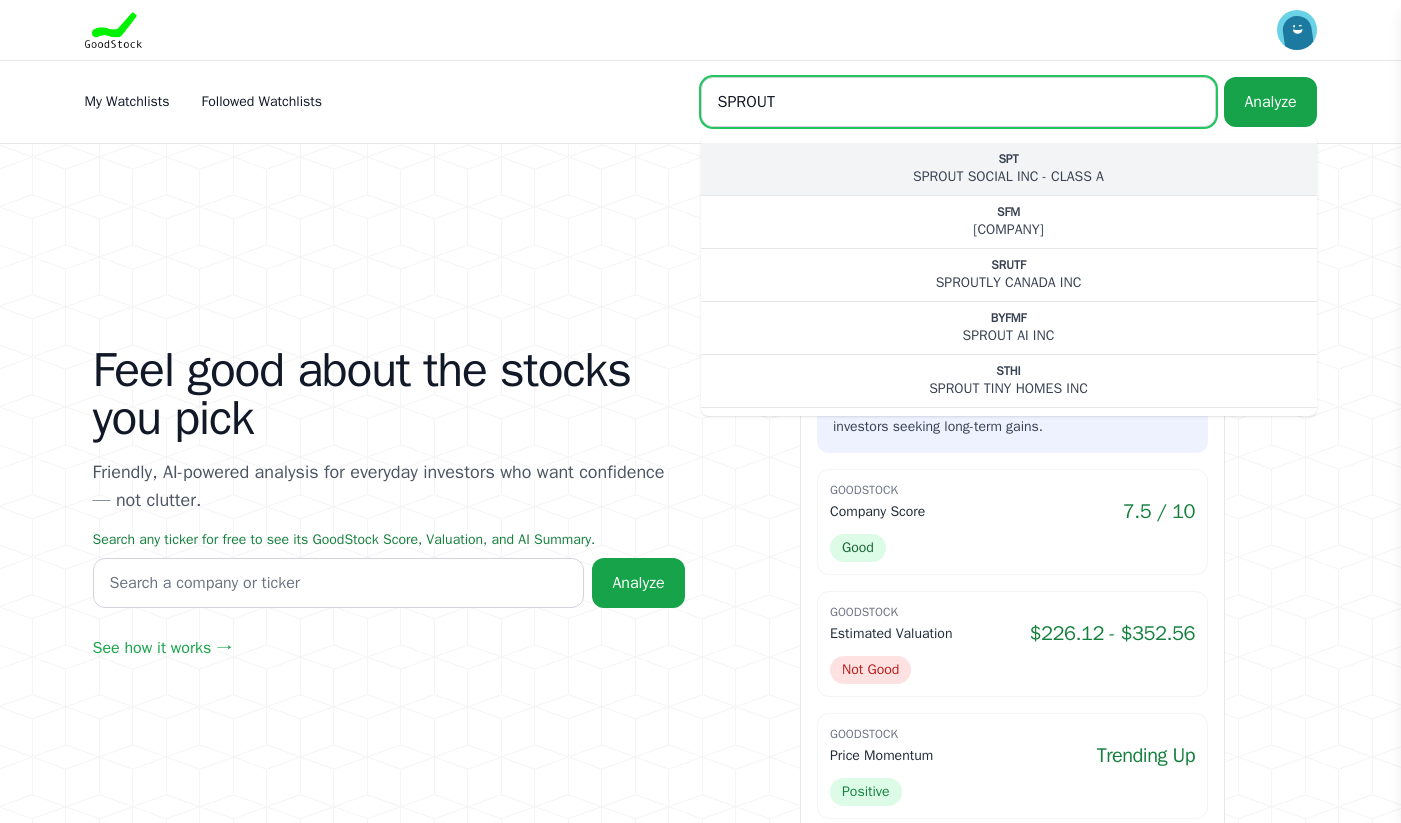 type on "SPROUT" 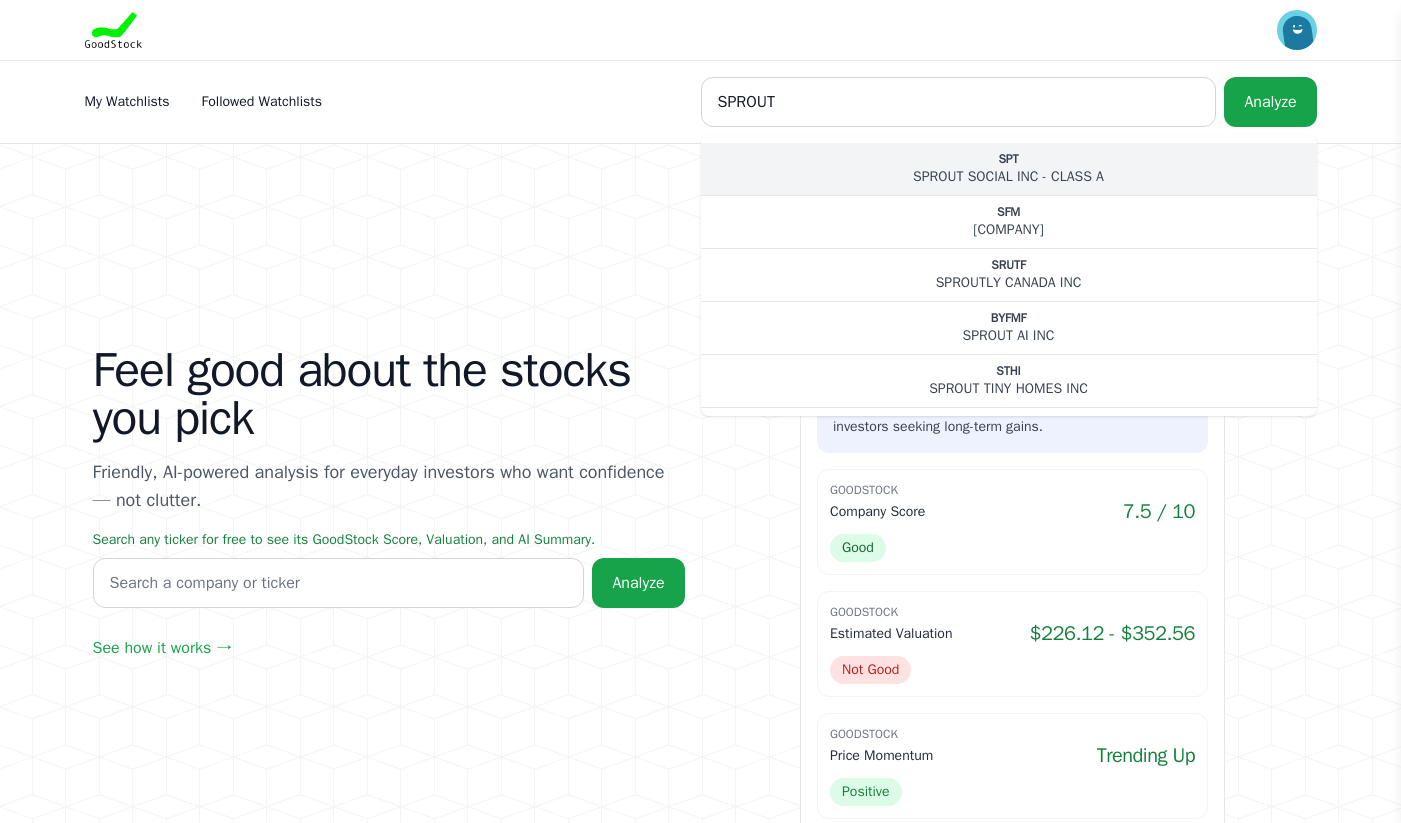 click on "SPROUT SOCIAL INC - CLASS A" at bounding box center [1009, 177] 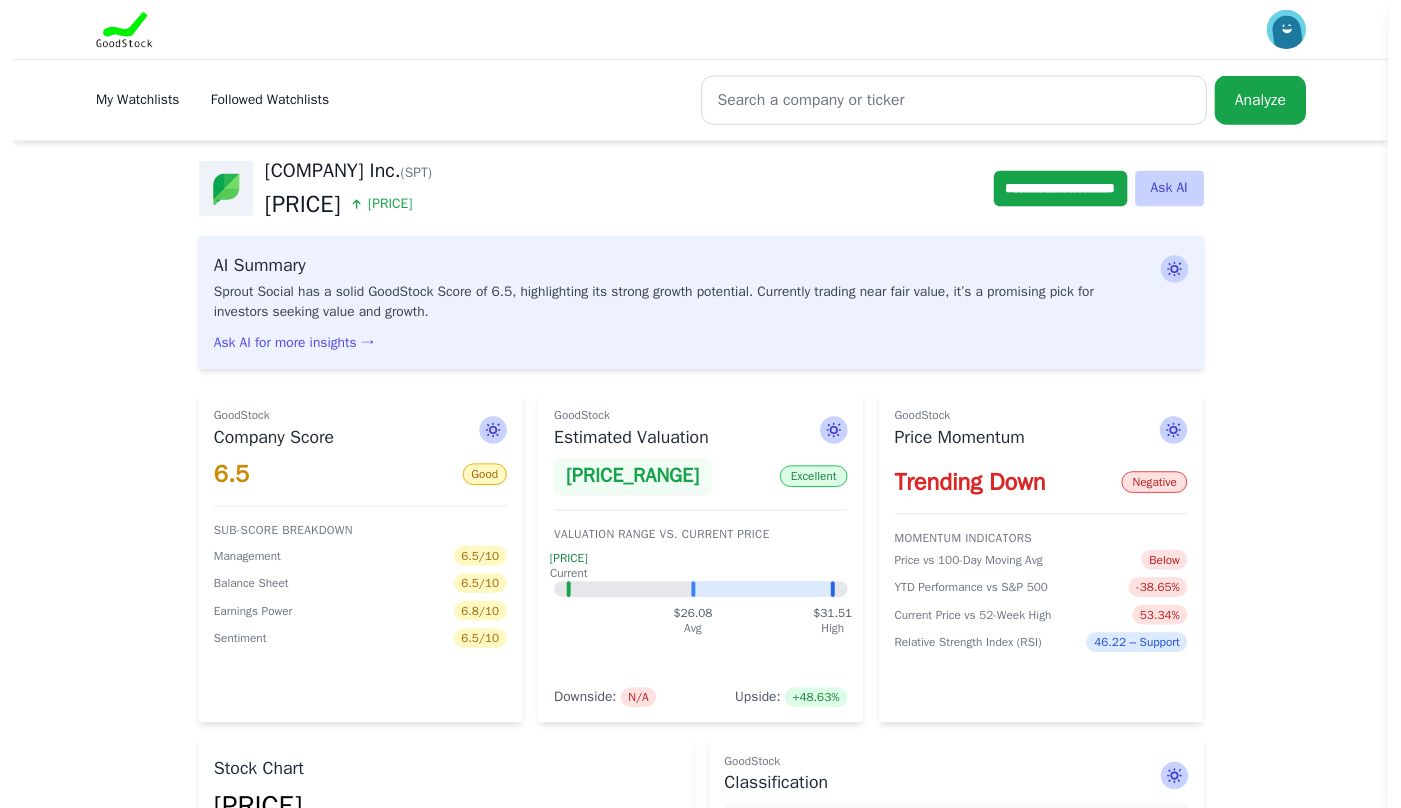 scroll, scrollTop: 0, scrollLeft: 0, axis: both 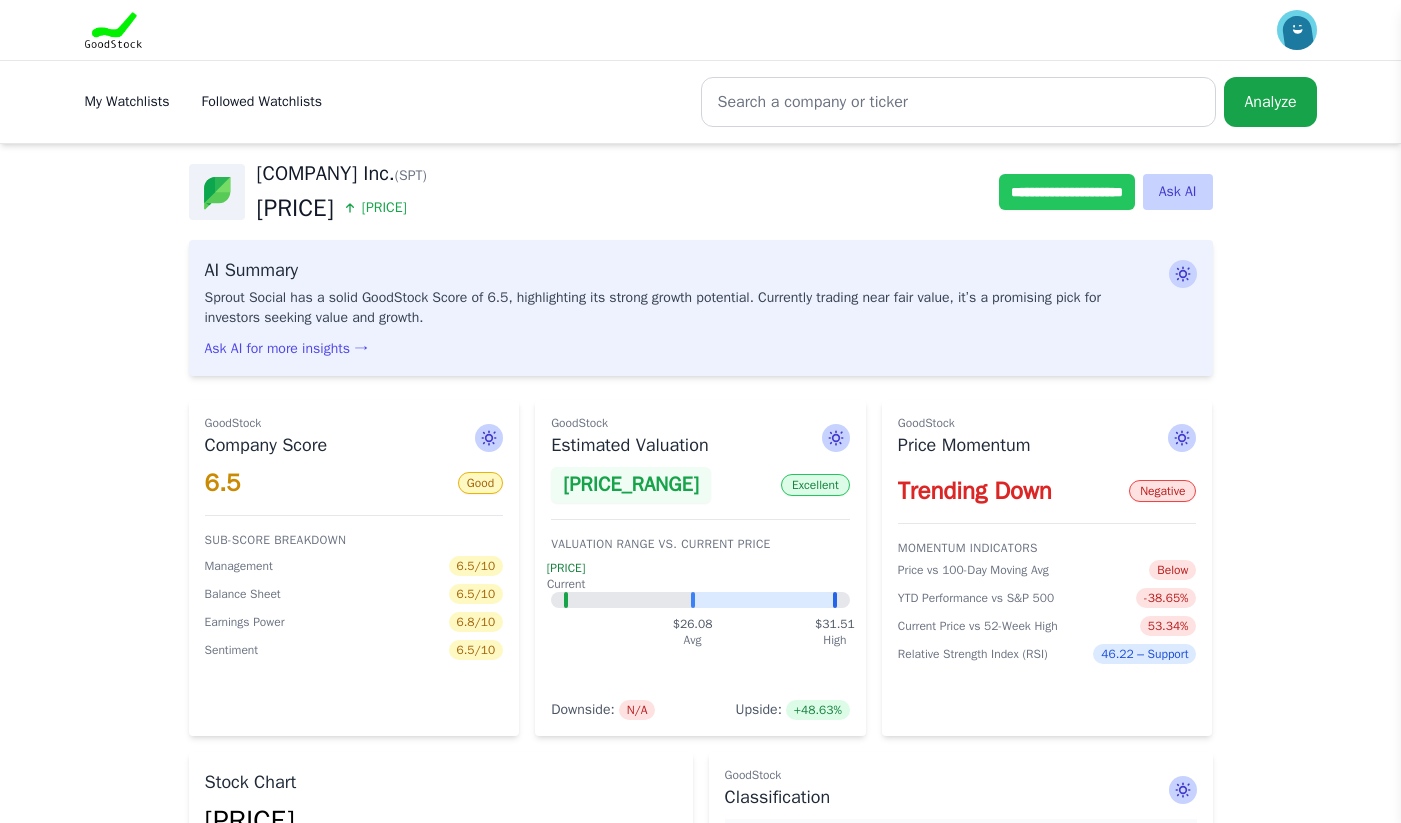 click on "**********" at bounding box center (1067, 192) 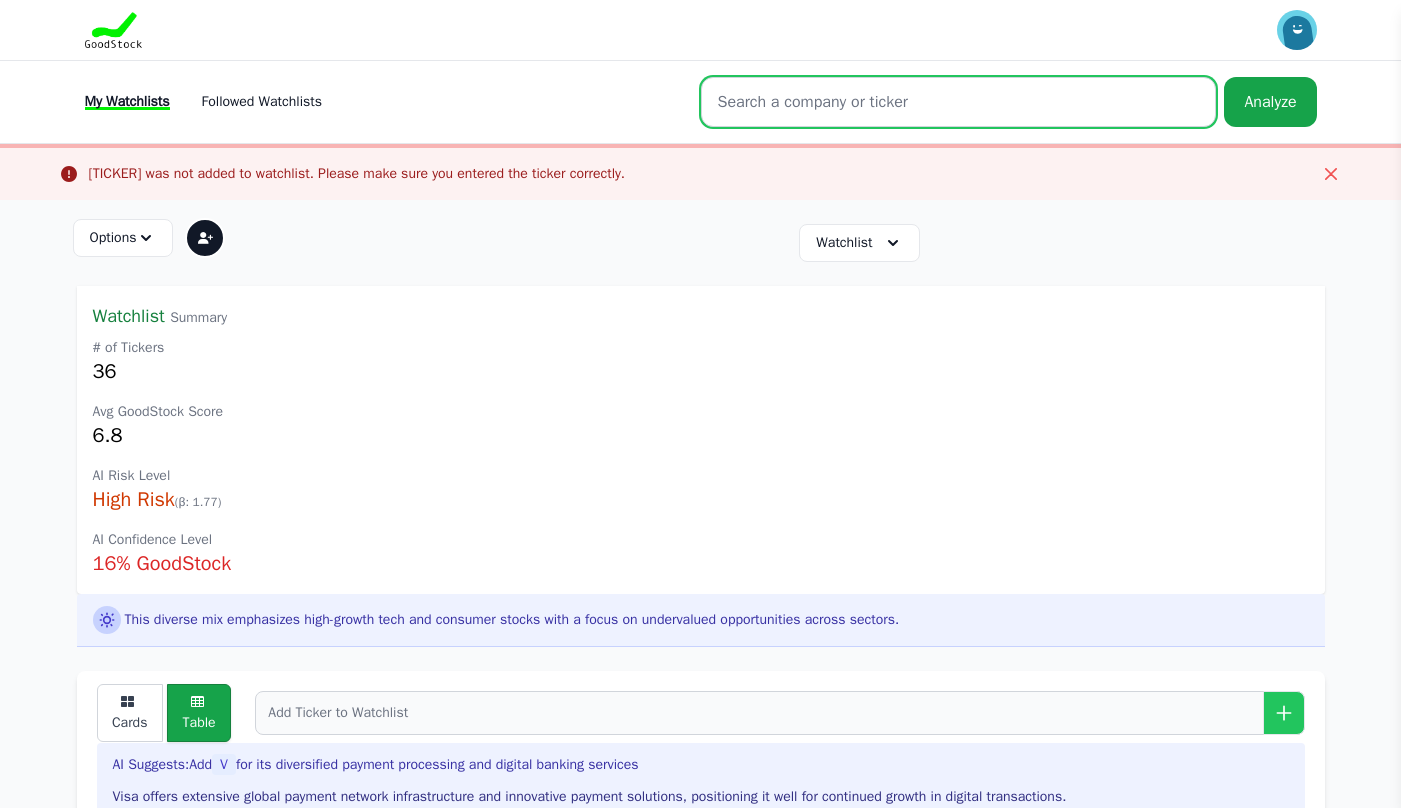 click at bounding box center [959, 102] 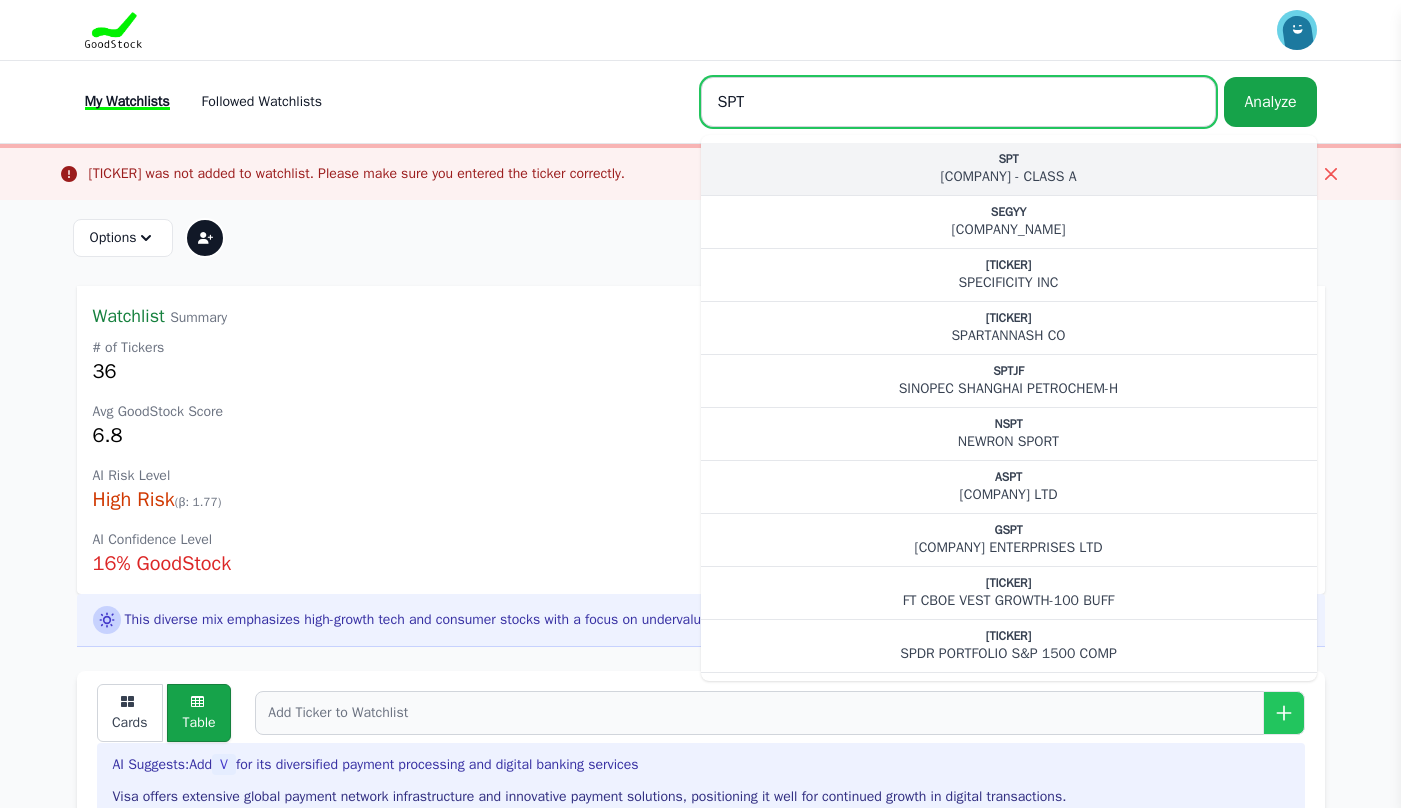 type on "SPT" 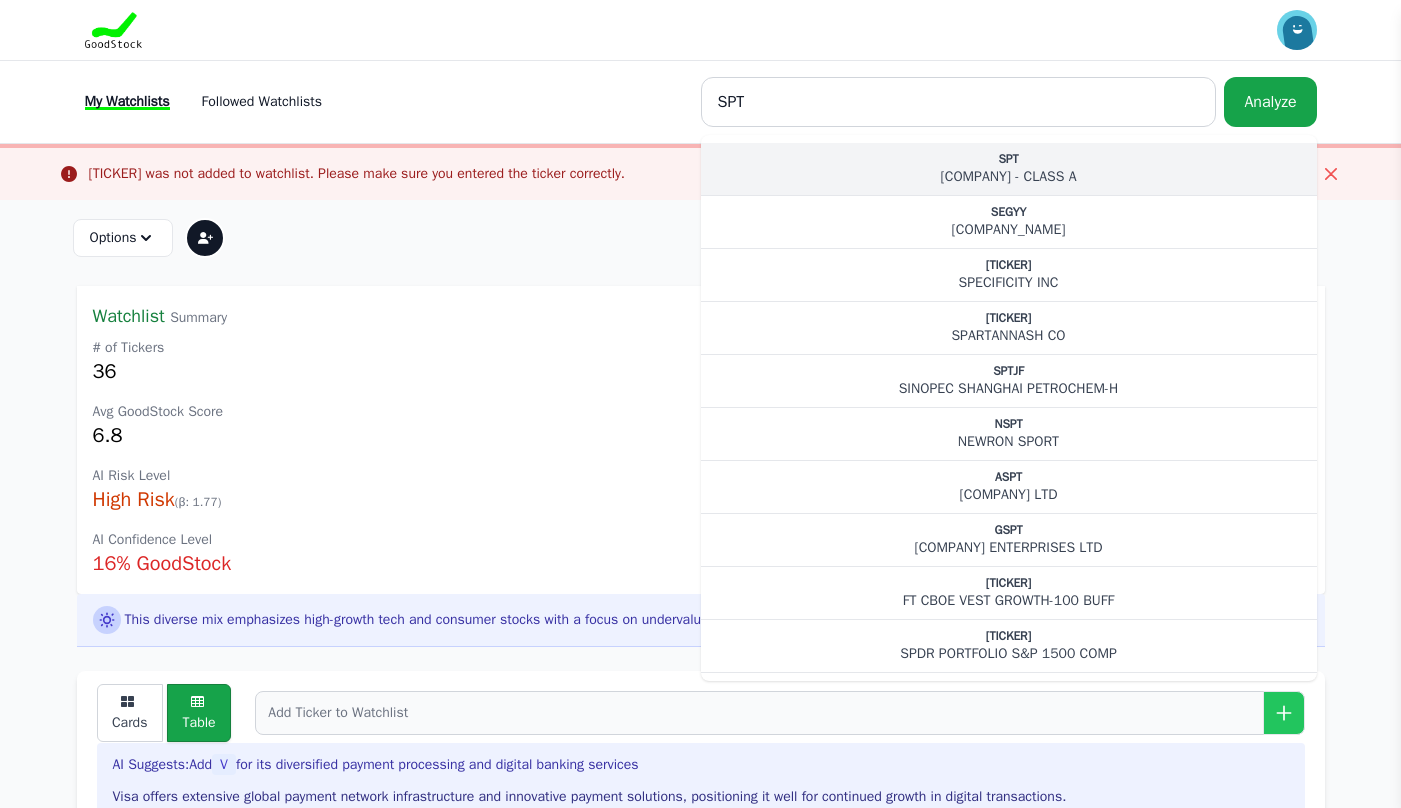 click on "SPT" at bounding box center (1009, 159) 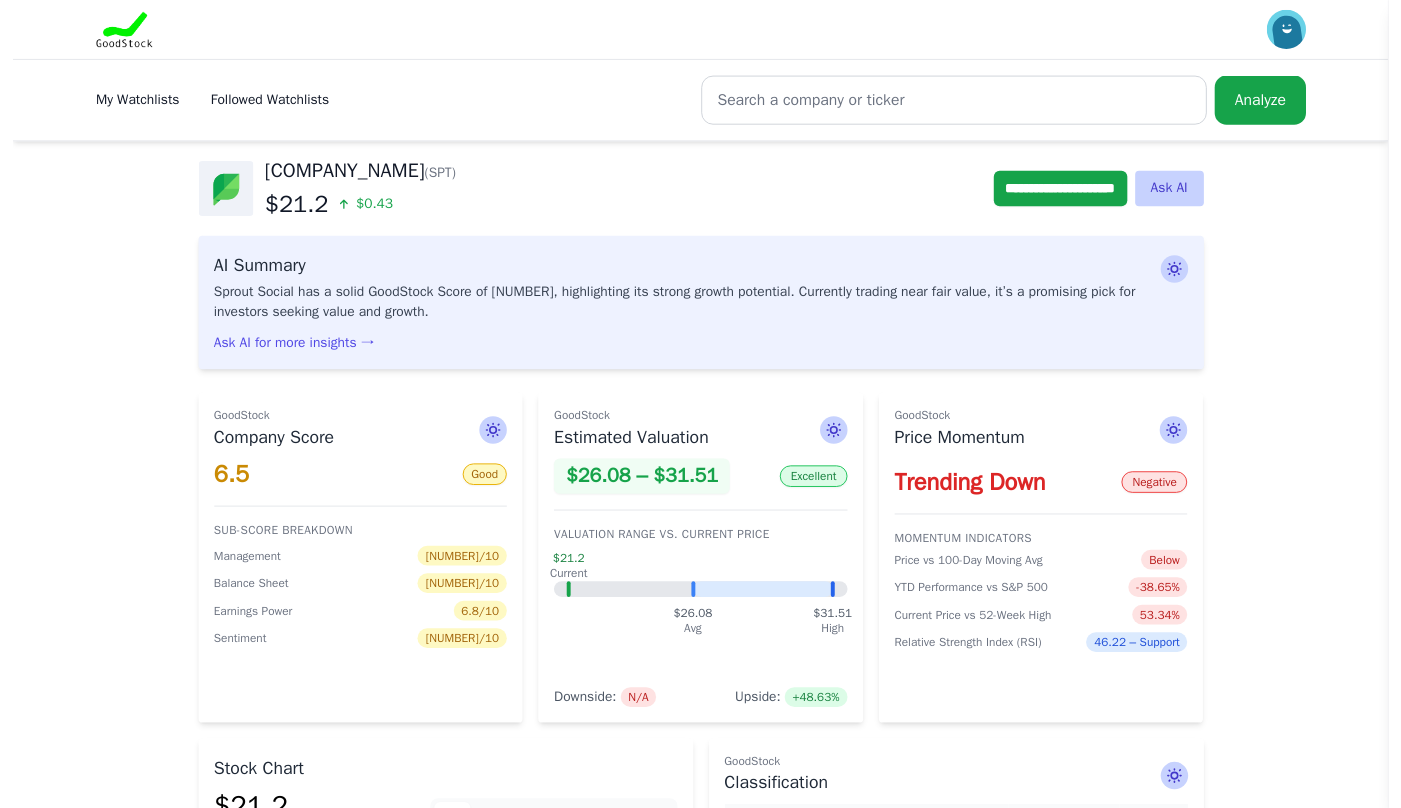scroll, scrollTop: 0, scrollLeft: 0, axis: both 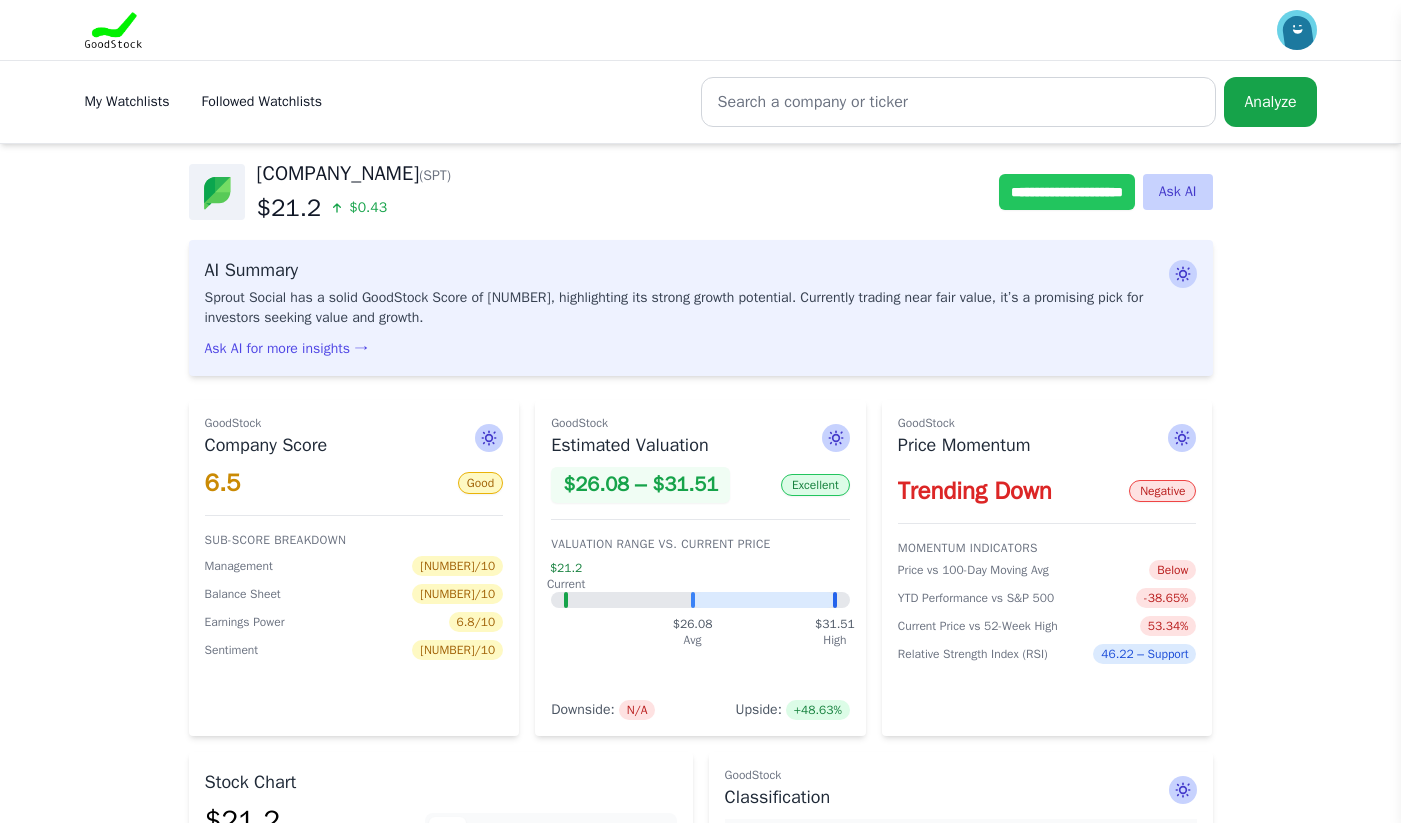 click on "**********" at bounding box center [1067, 192] 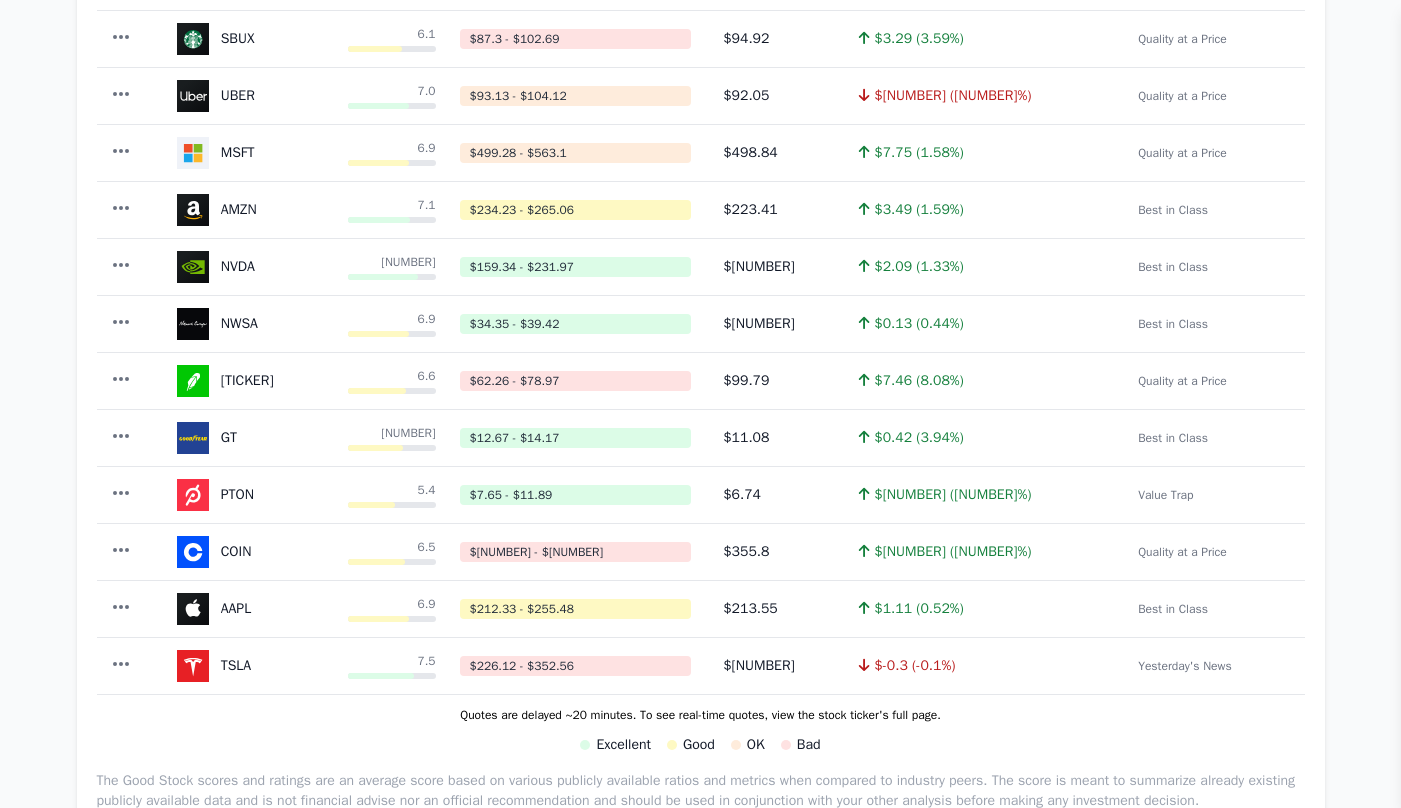 scroll, scrollTop: 368, scrollLeft: 0, axis: vertical 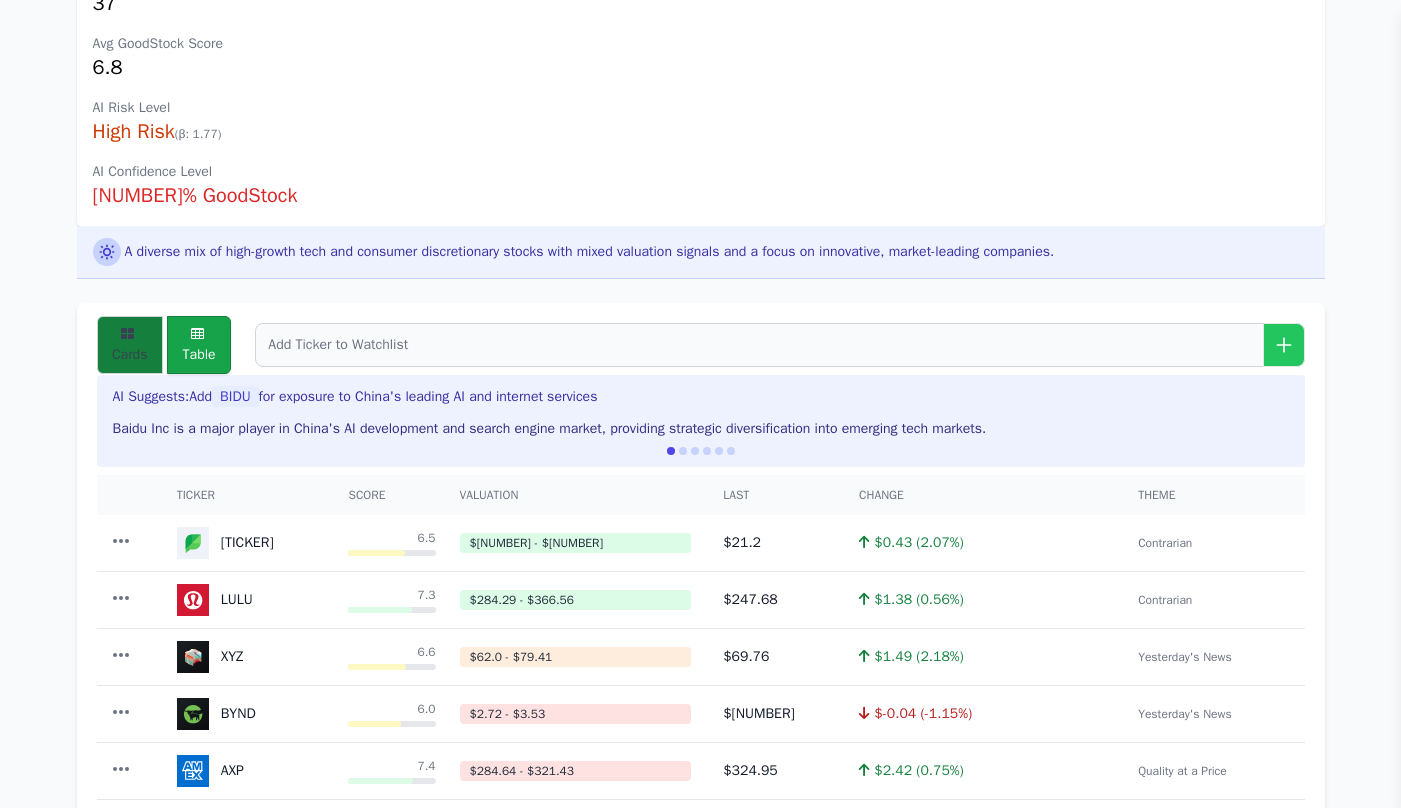 click on "Cards" at bounding box center (130, 345) 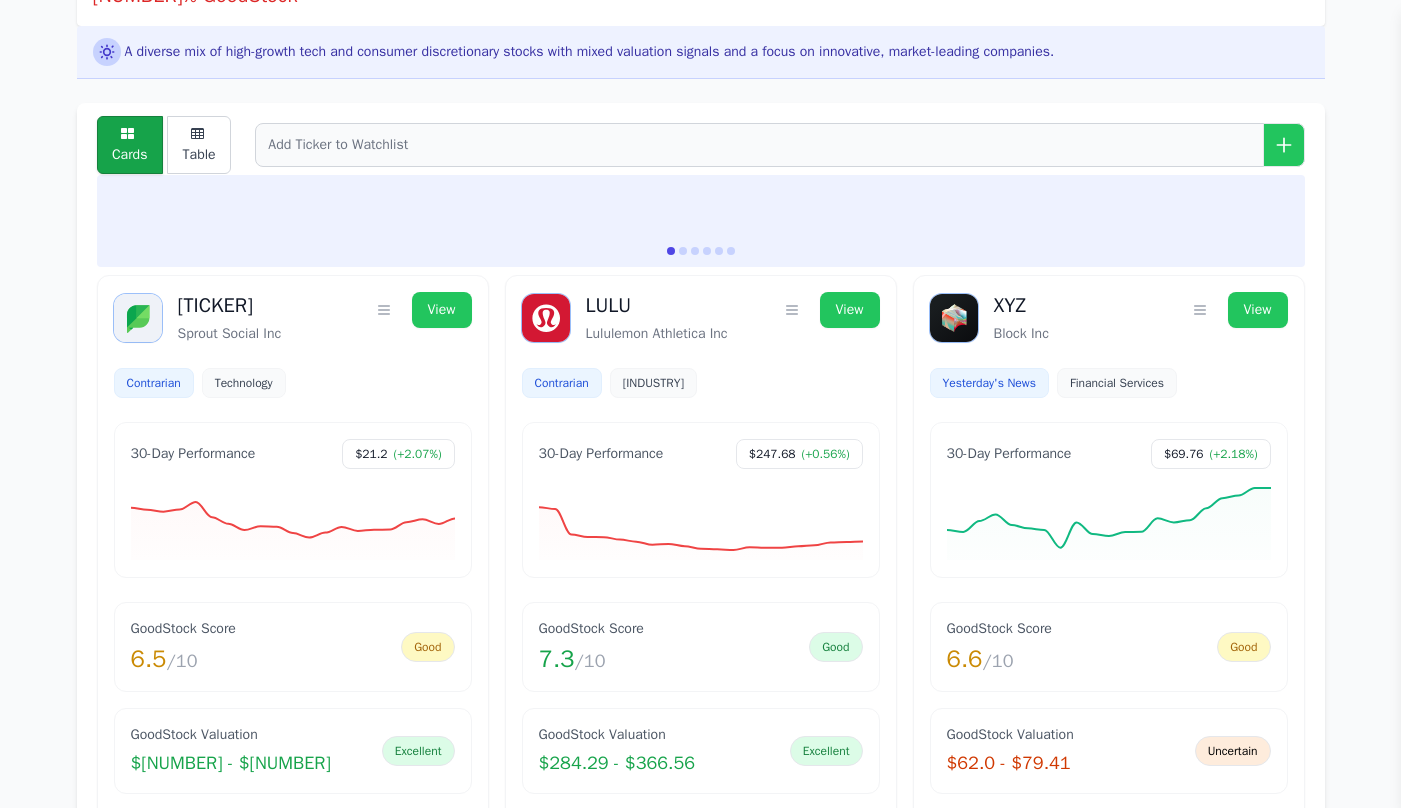 scroll, scrollTop: 757, scrollLeft: 0, axis: vertical 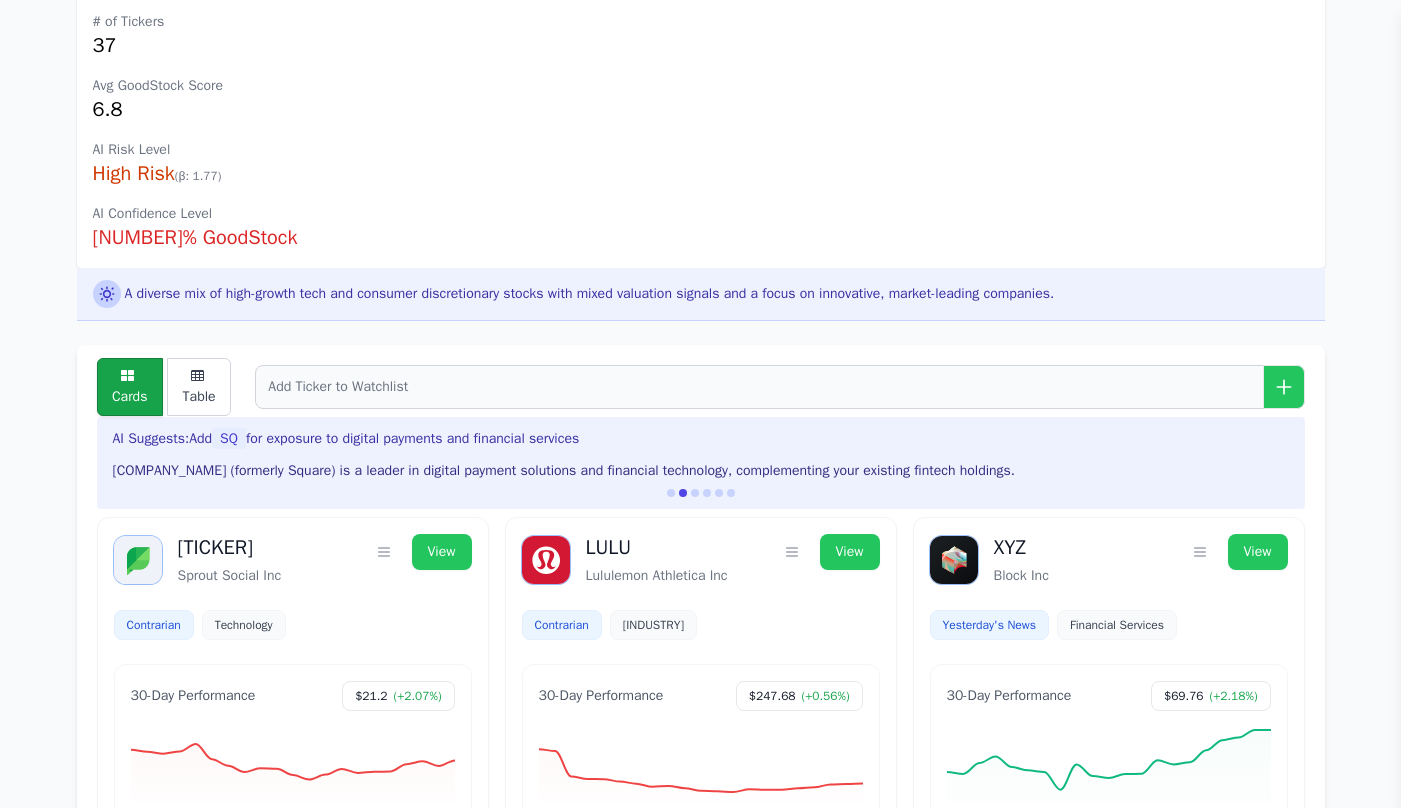 type 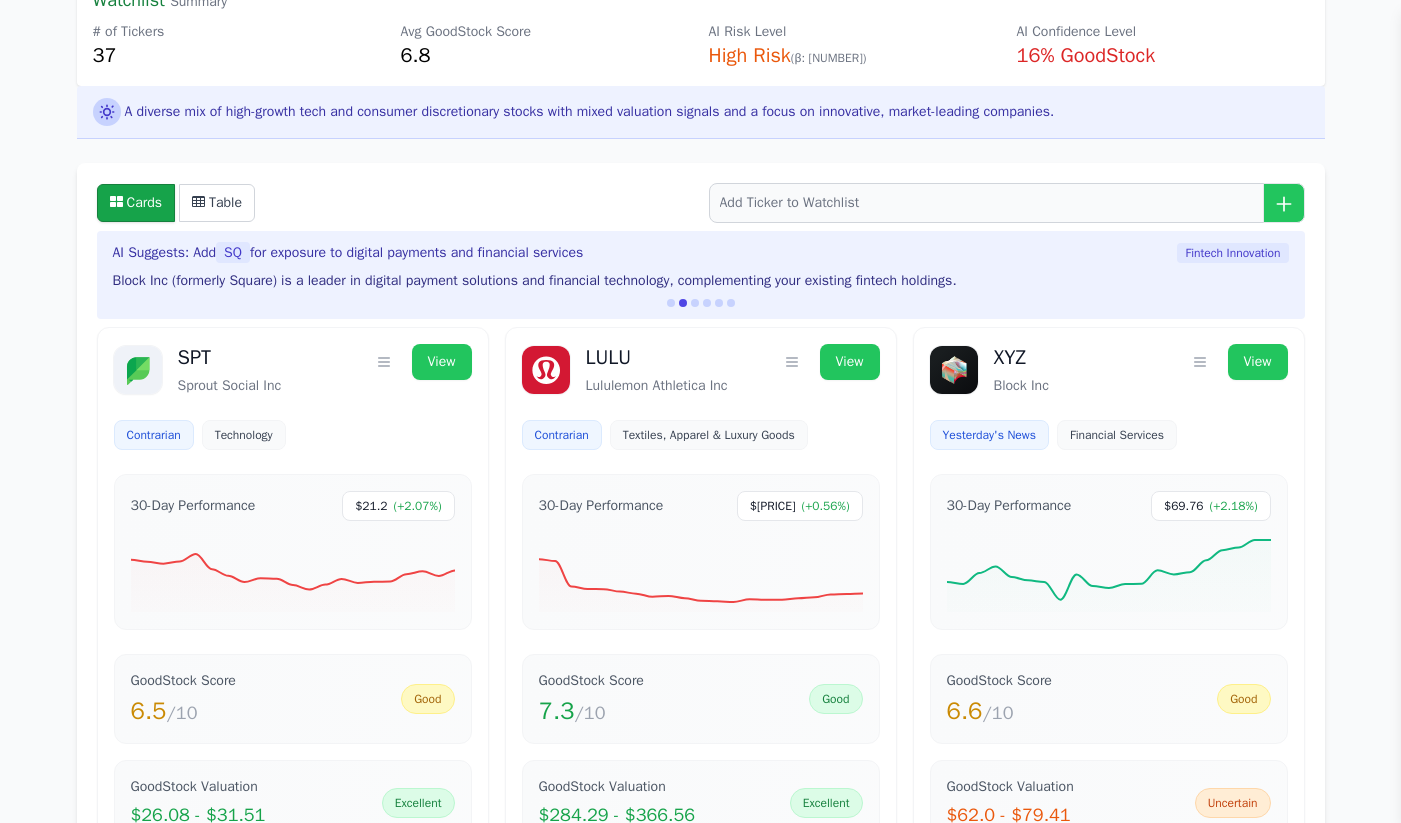 scroll, scrollTop: 263, scrollLeft: 0, axis: vertical 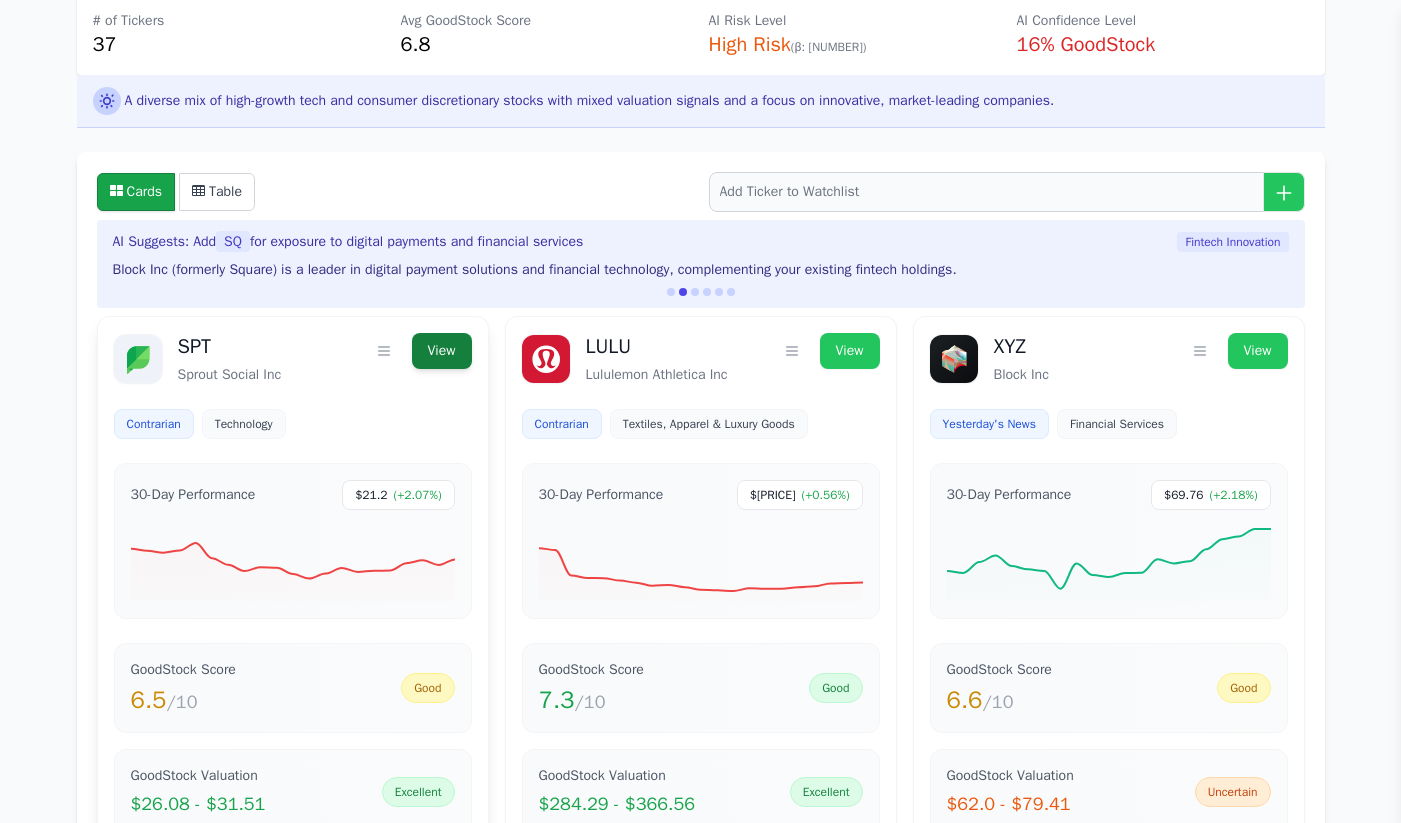click on "View" at bounding box center [442, 351] 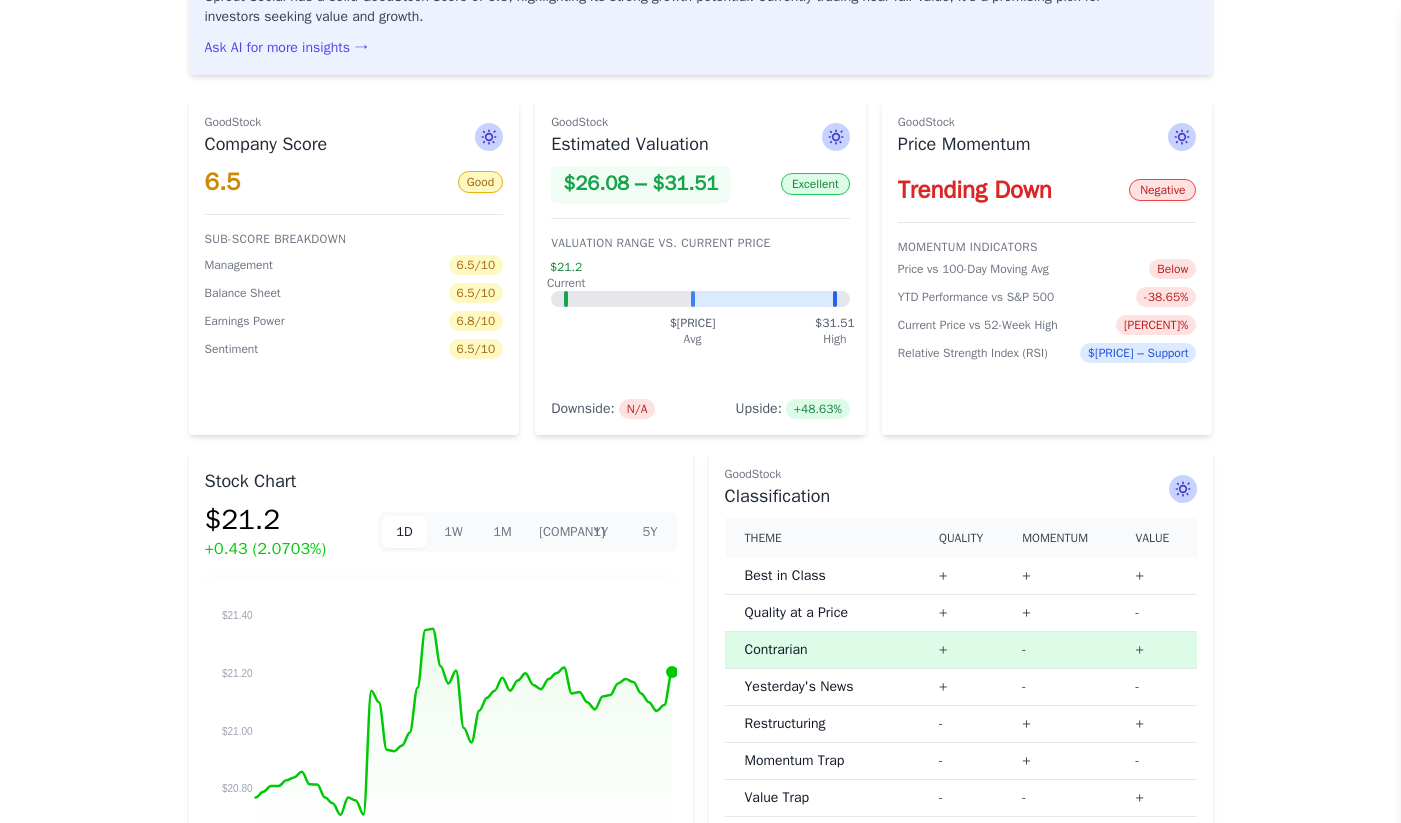 scroll, scrollTop: 0, scrollLeft: 0, axis: both 